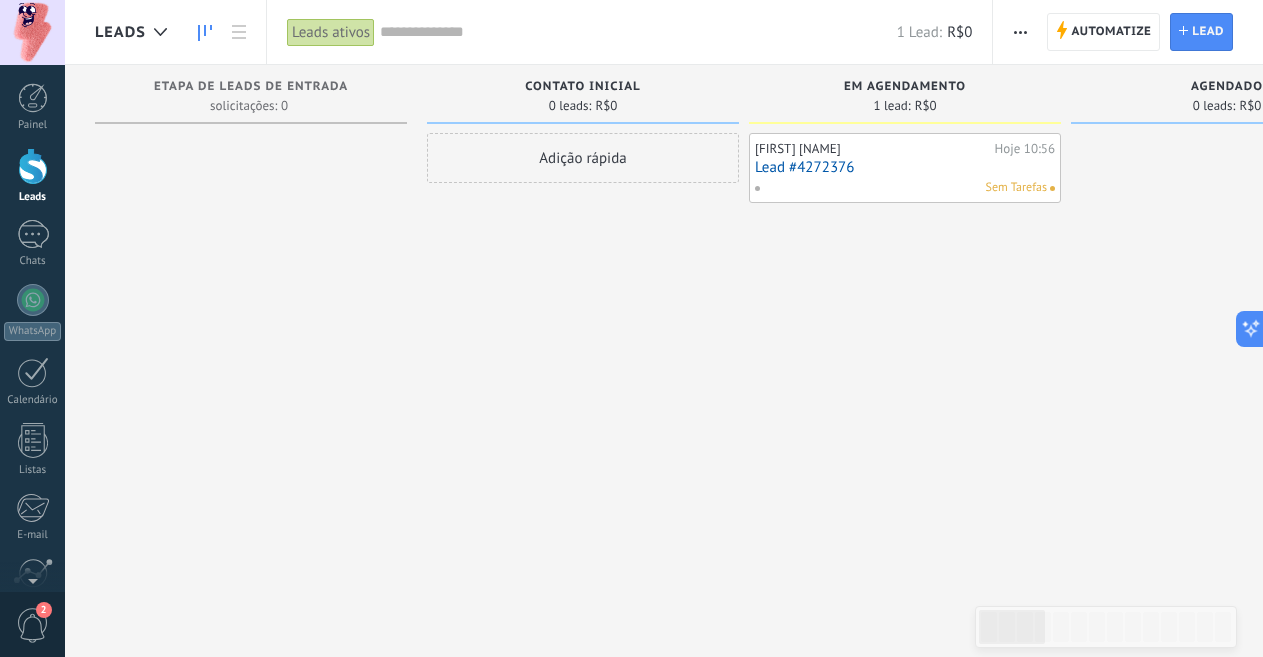 scroll, scrollTop: 0, scrollLeft: 0, axis: both 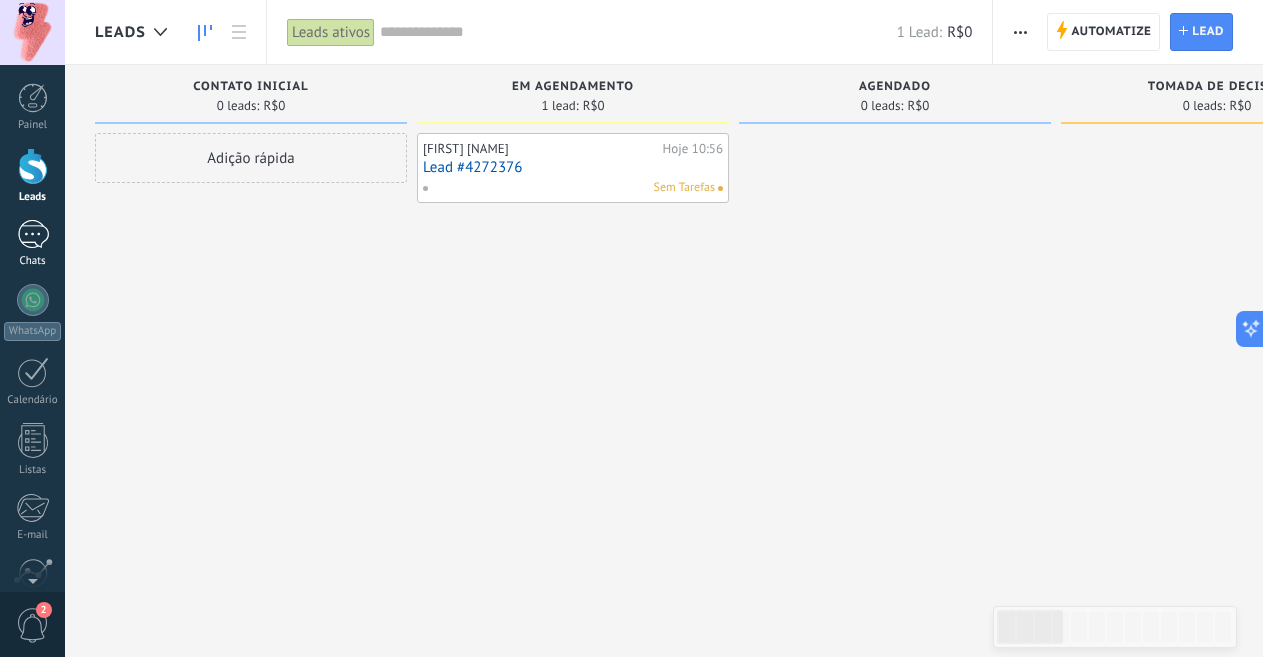 click on "1" at bounding box center (33, 234) 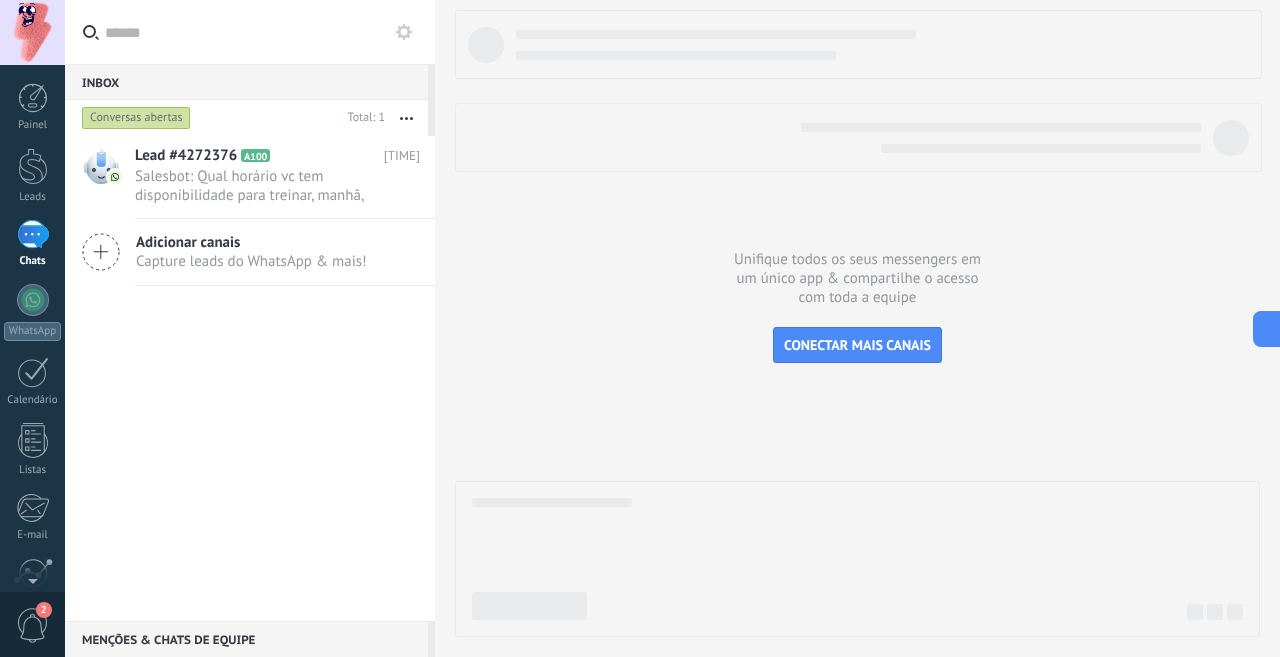 click at bounding box center (404, 32) 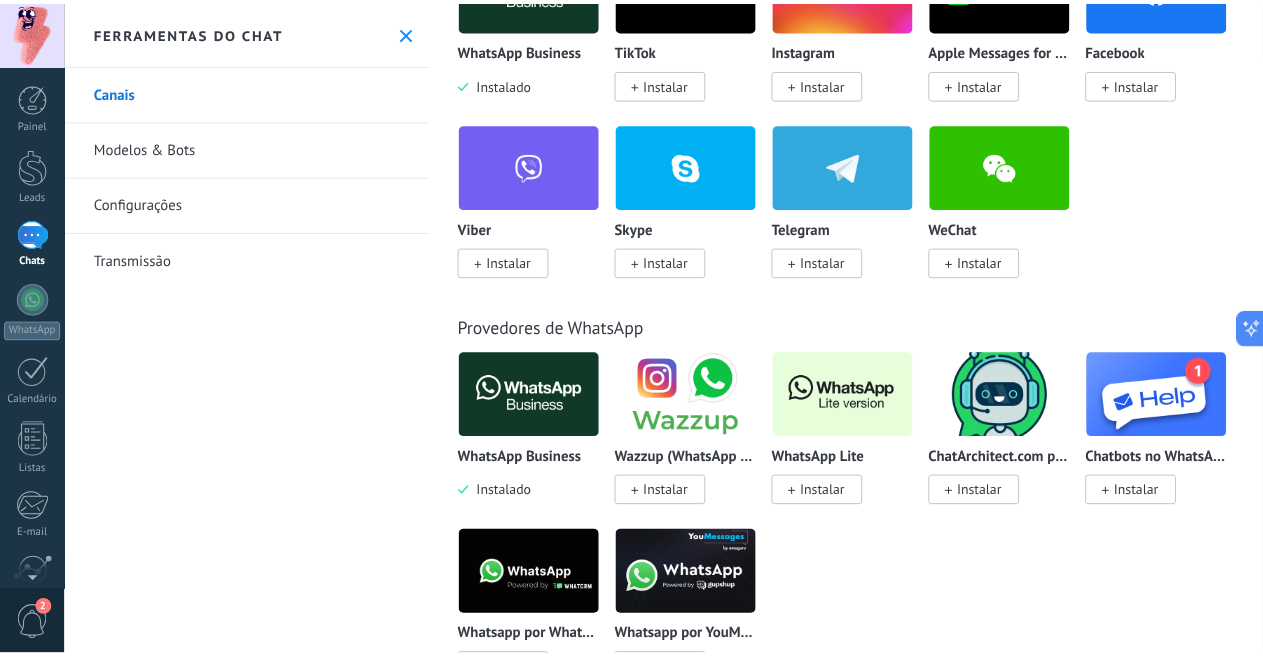scroll, scrollTop: 474, scrollLeft: 0, axis: vertical 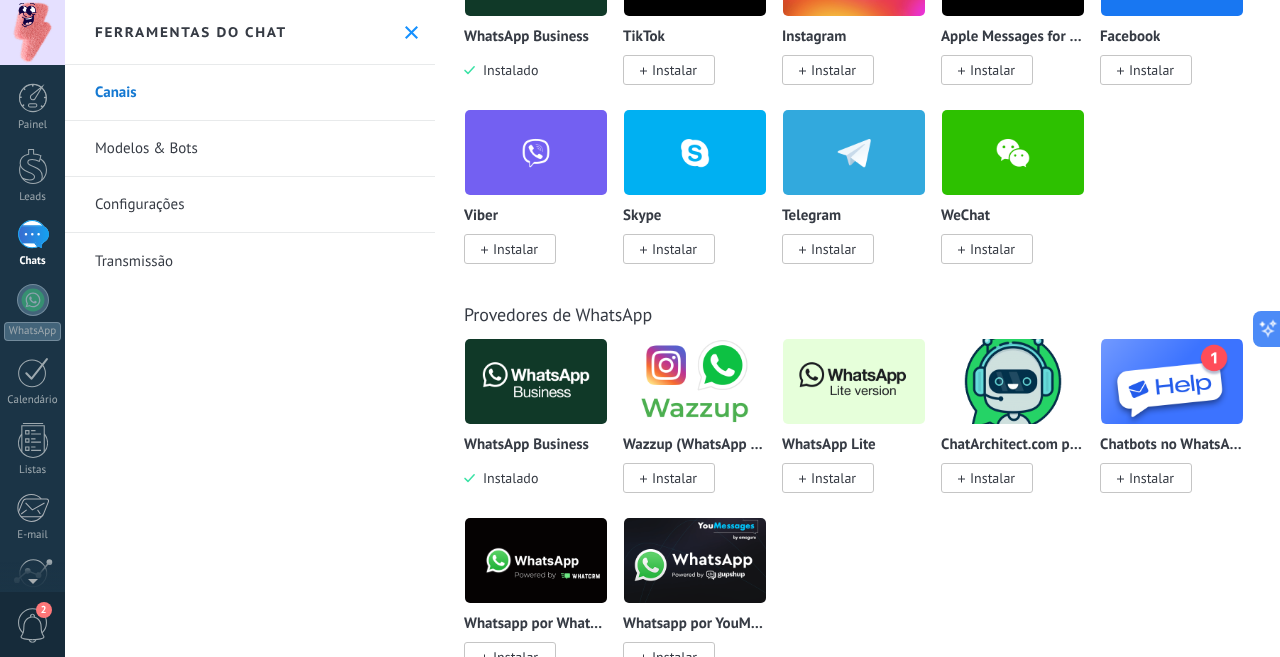 click at bounding box center (854, 381) 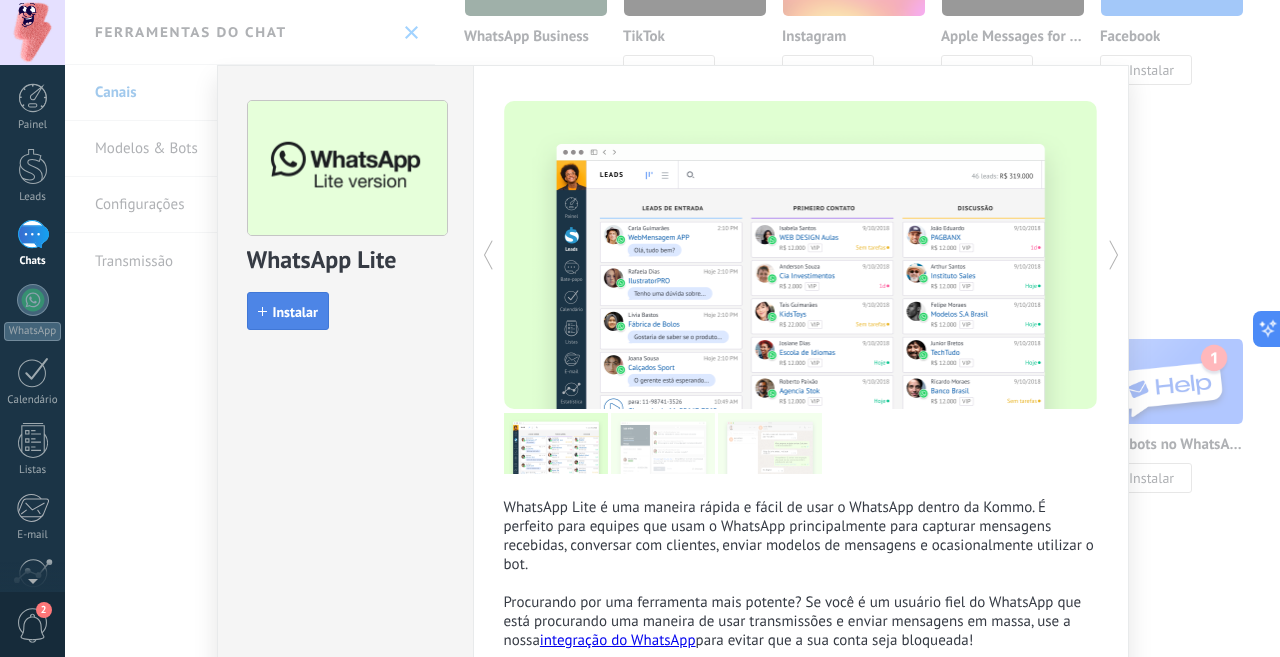 click on "Instalar" at bounding box center (295, 312) 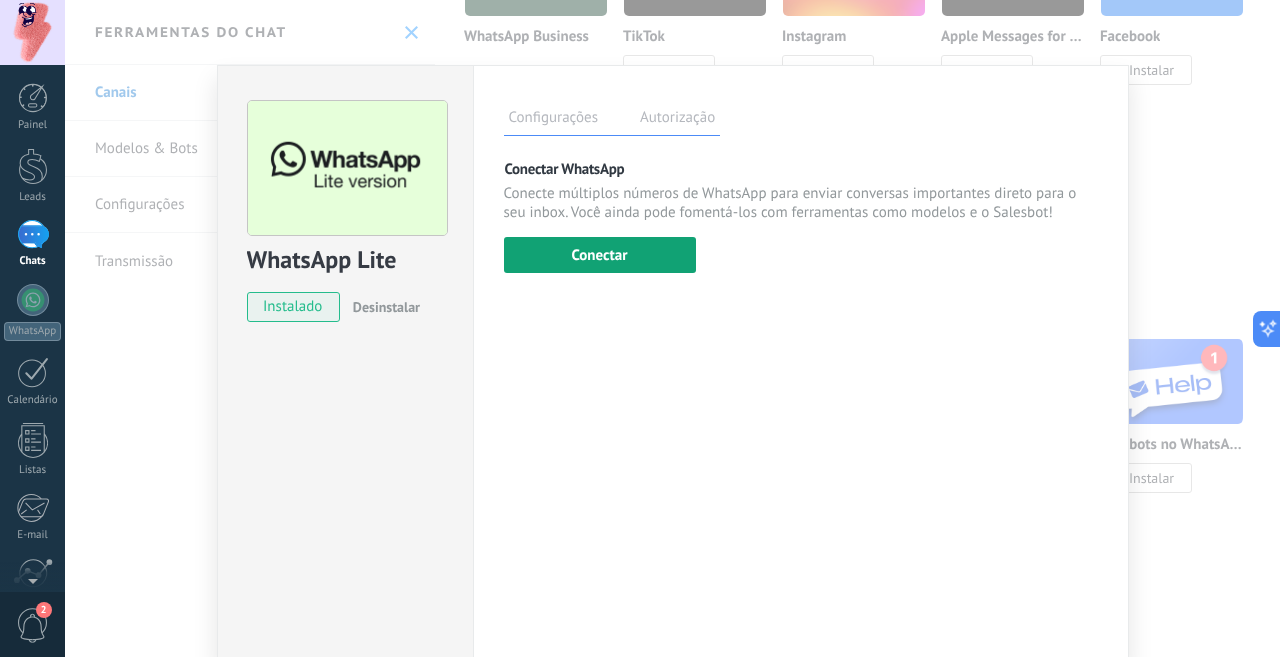 click on "Conectar" at bounding box center (600, 255) 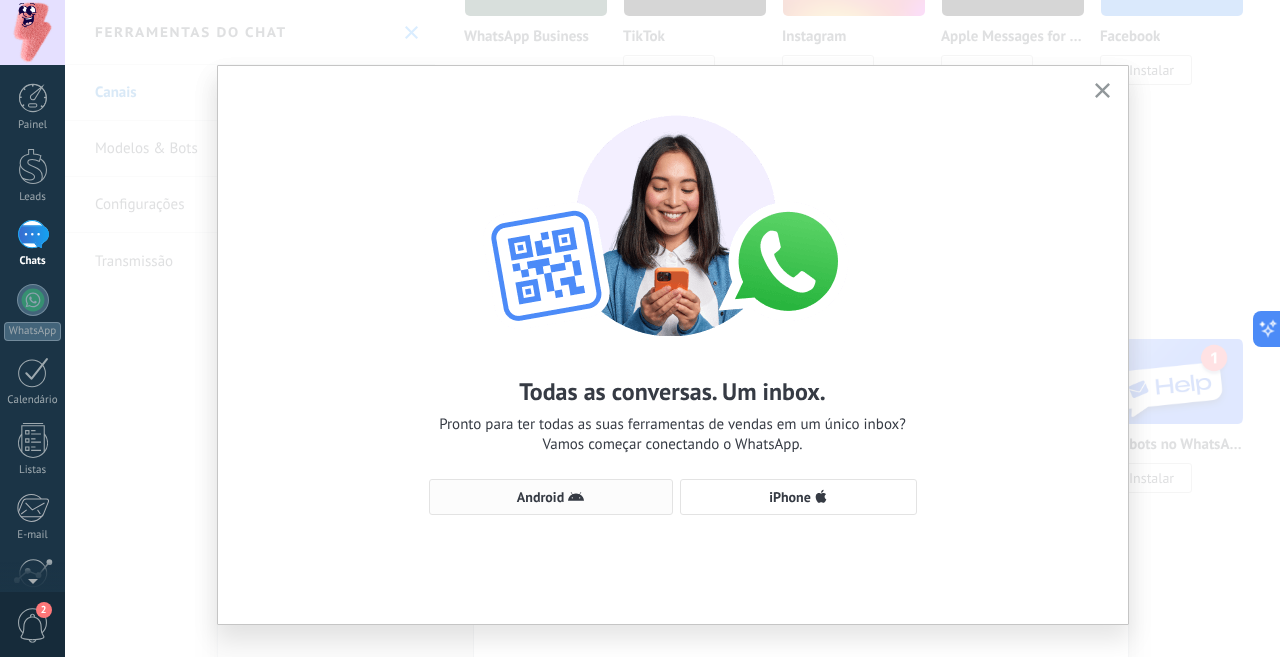 click on "Android" at bounding box center [540, 497] 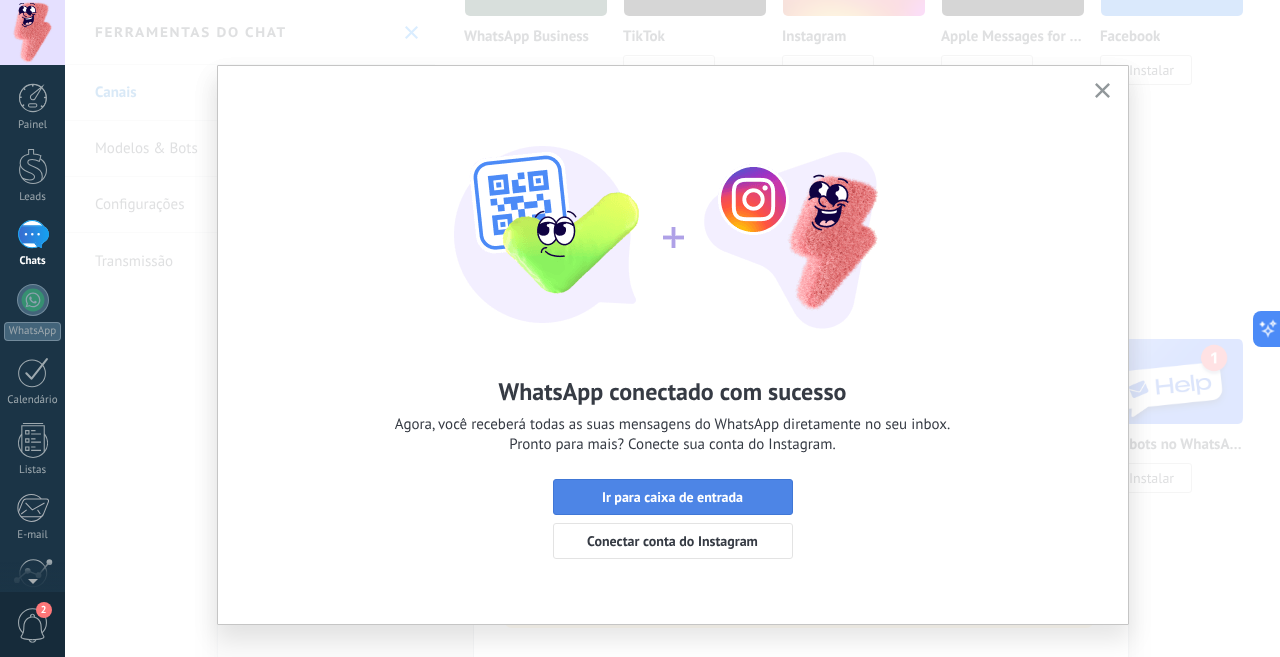 click on "Ir para caixa de entrada" at bounding box center [672, 497] 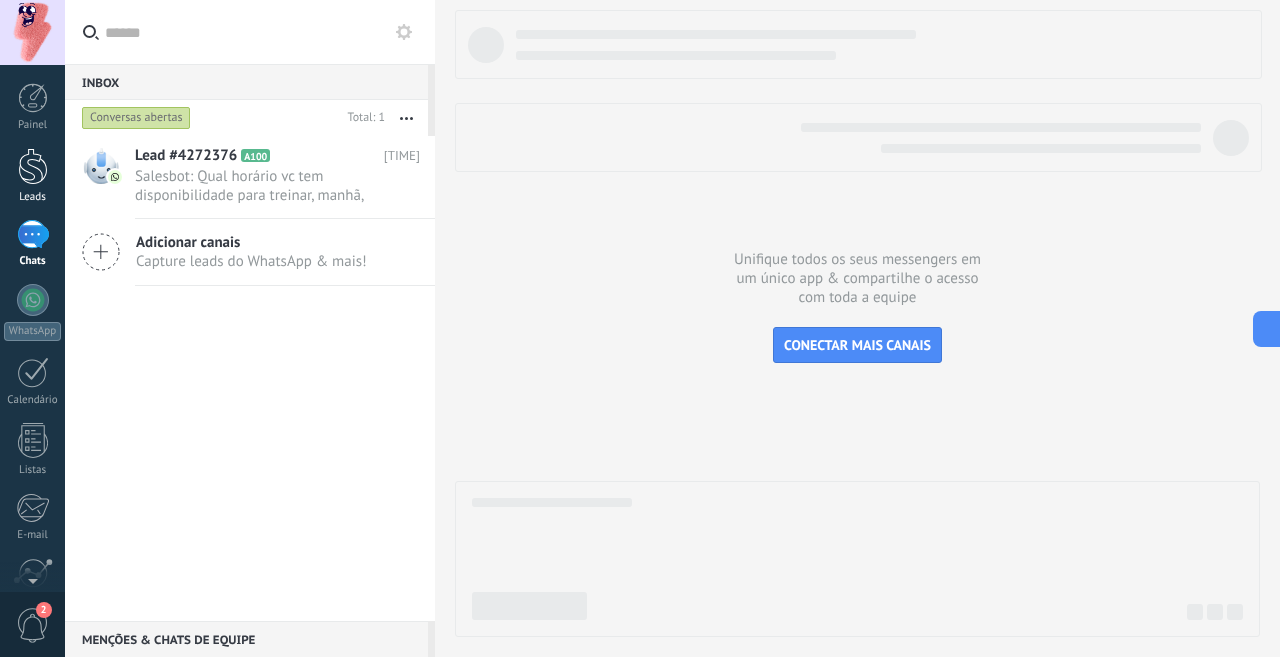 click at bounding box center (33, 166) 